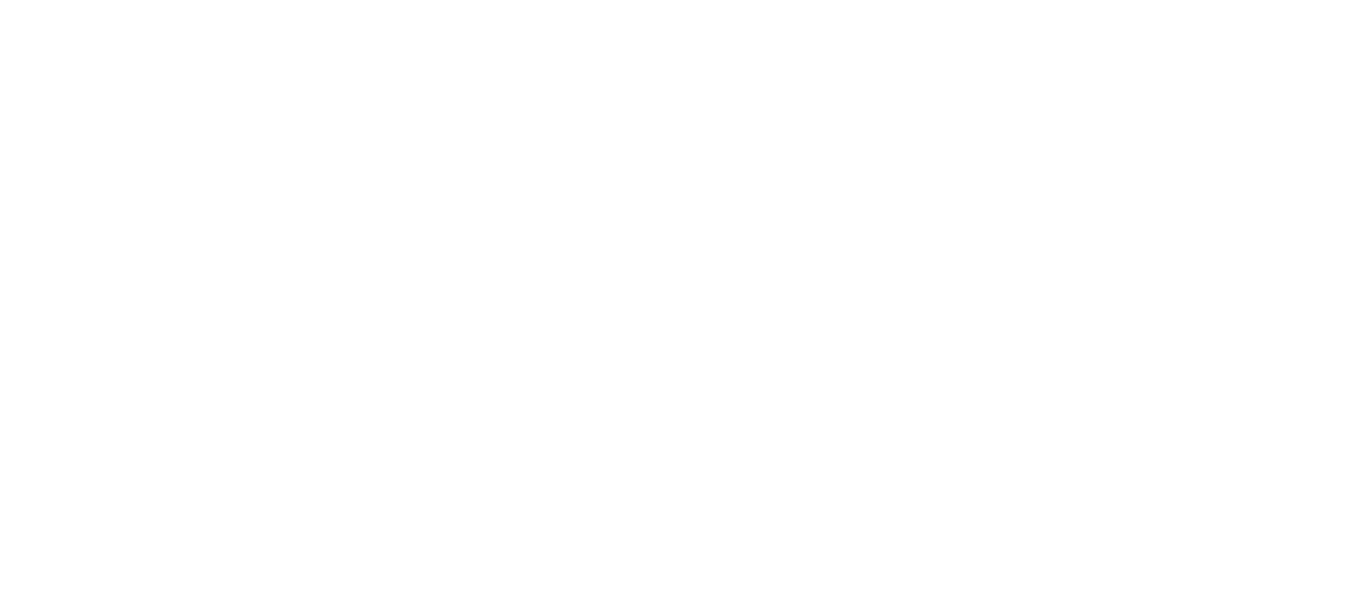 scroll, scrollTop: 0, scrollLeft: 0, axis: both 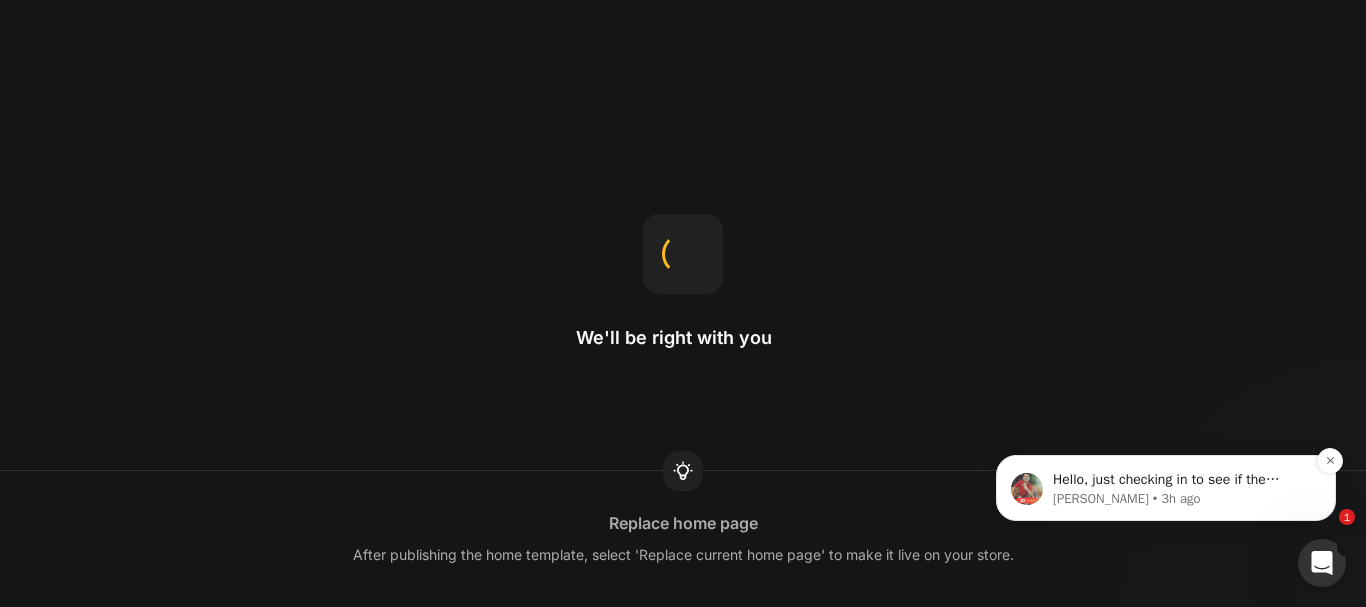 click on "Hello, just checking in to see if the solution I shared earlier worked for you.   We are looking forward to hearing your feedback soon. If I don't hear back, this conversation will be closed in the next 24 hours, but you can always open a new one at anytime." at bounding box center [1182, 480] 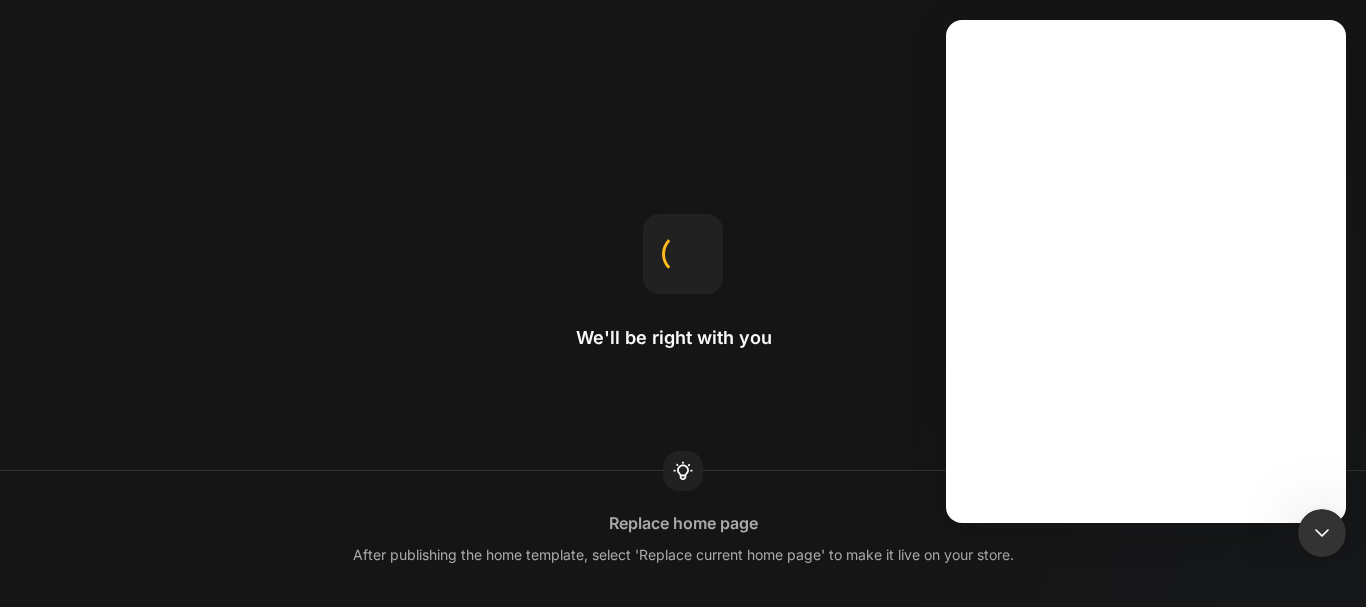 scroll, scrollTop: 0, scrollLeft: 0, axis: both 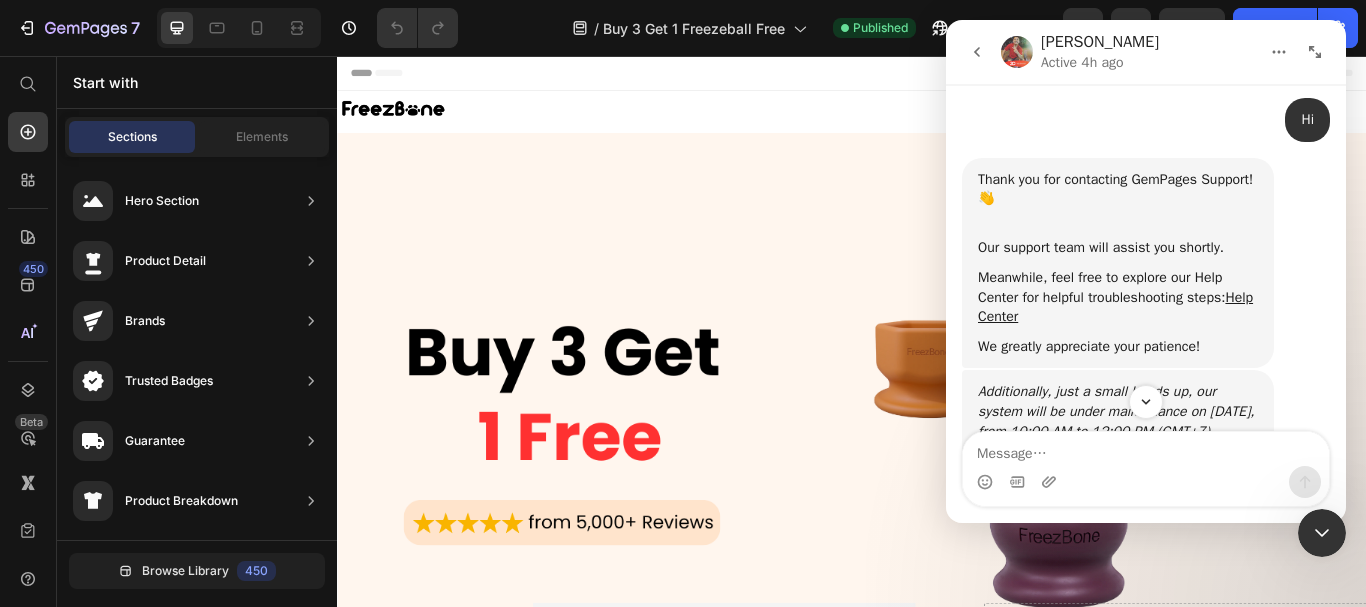 click at bounding box center (977, 52) 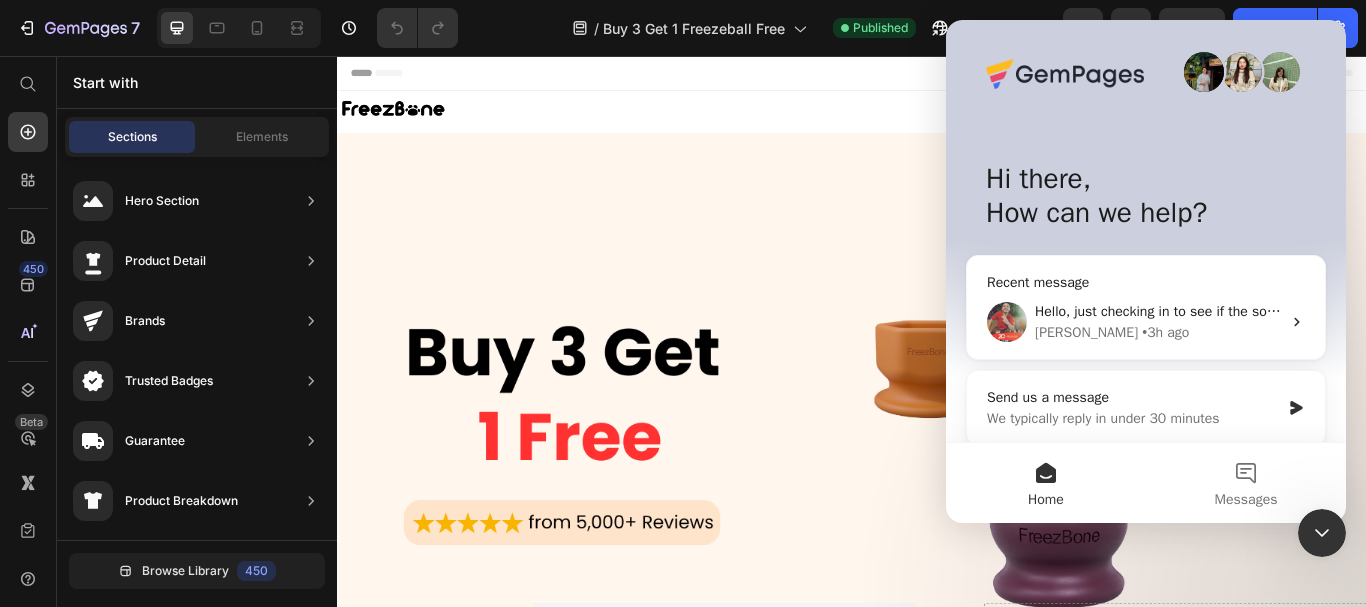 scroll, scrollTop: 0, scrollLeft: 0, axis: both 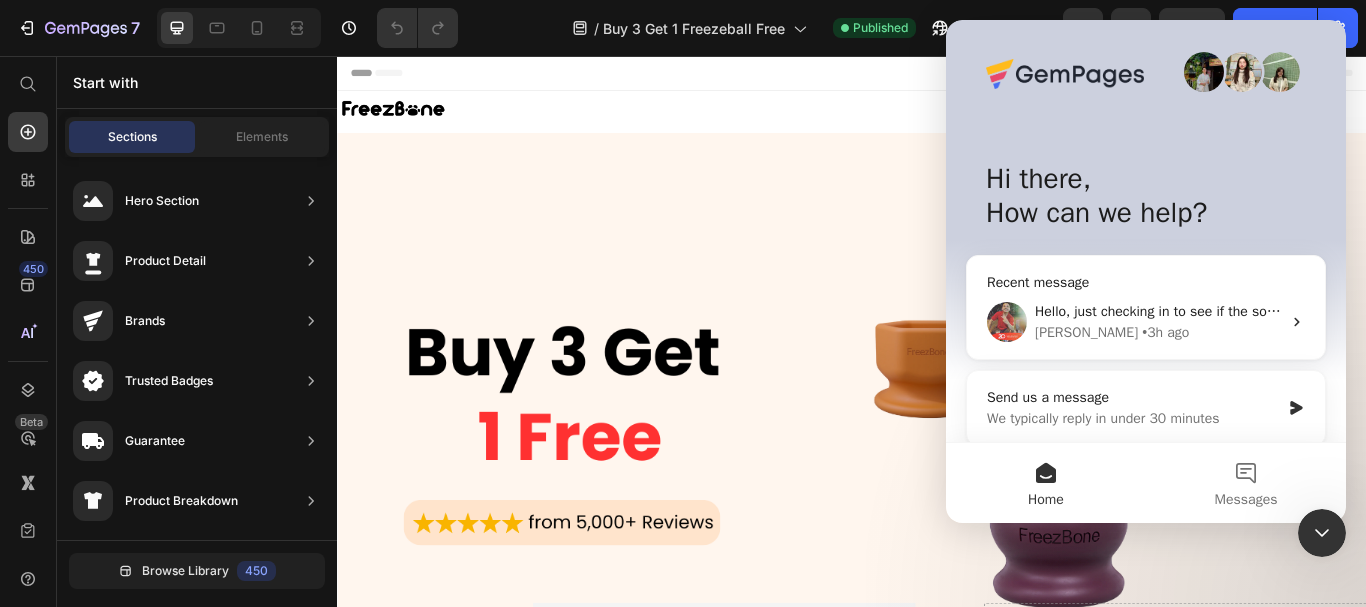 click at bounding box center [1322, 533] 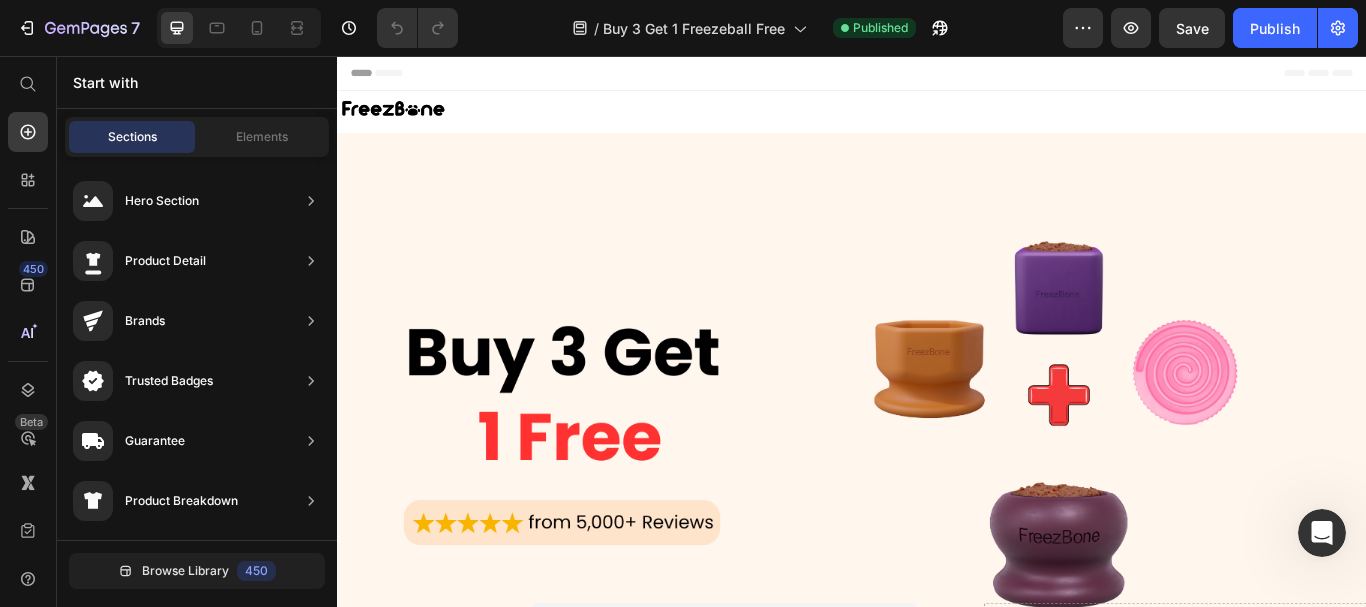 scroll, scrollTop: 0, scrollLeft: 0, axis: both 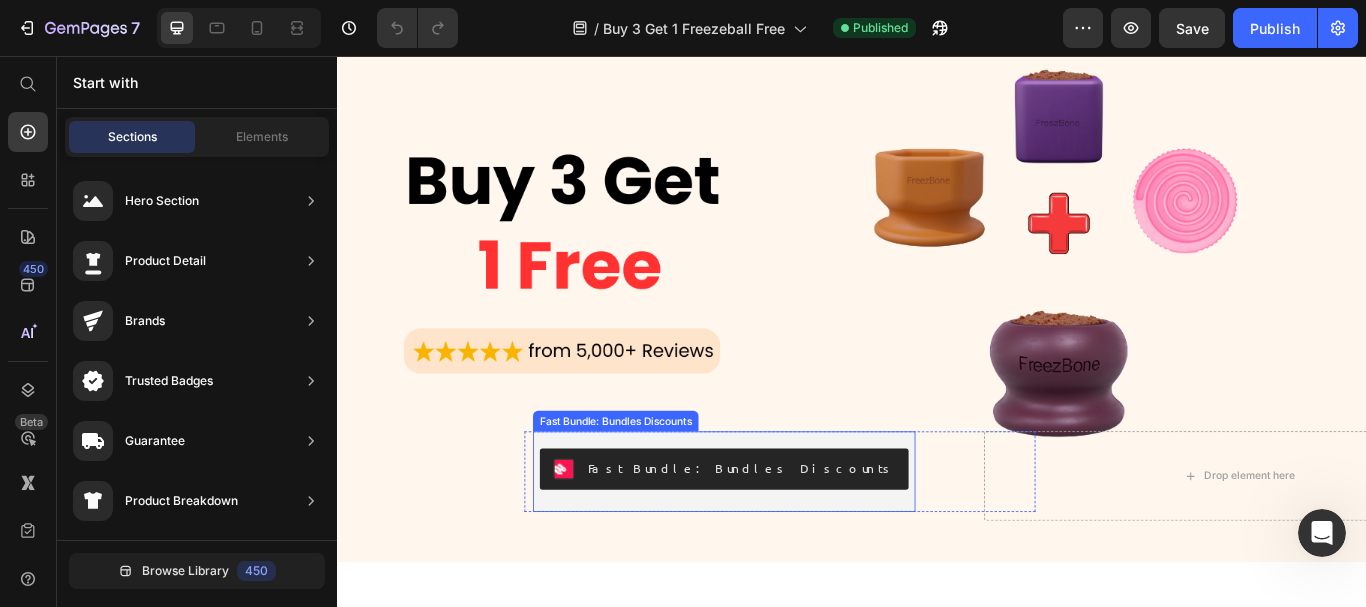 click on "Fast Bundle: Bundles Discounts" at bounding box center [808, 536] 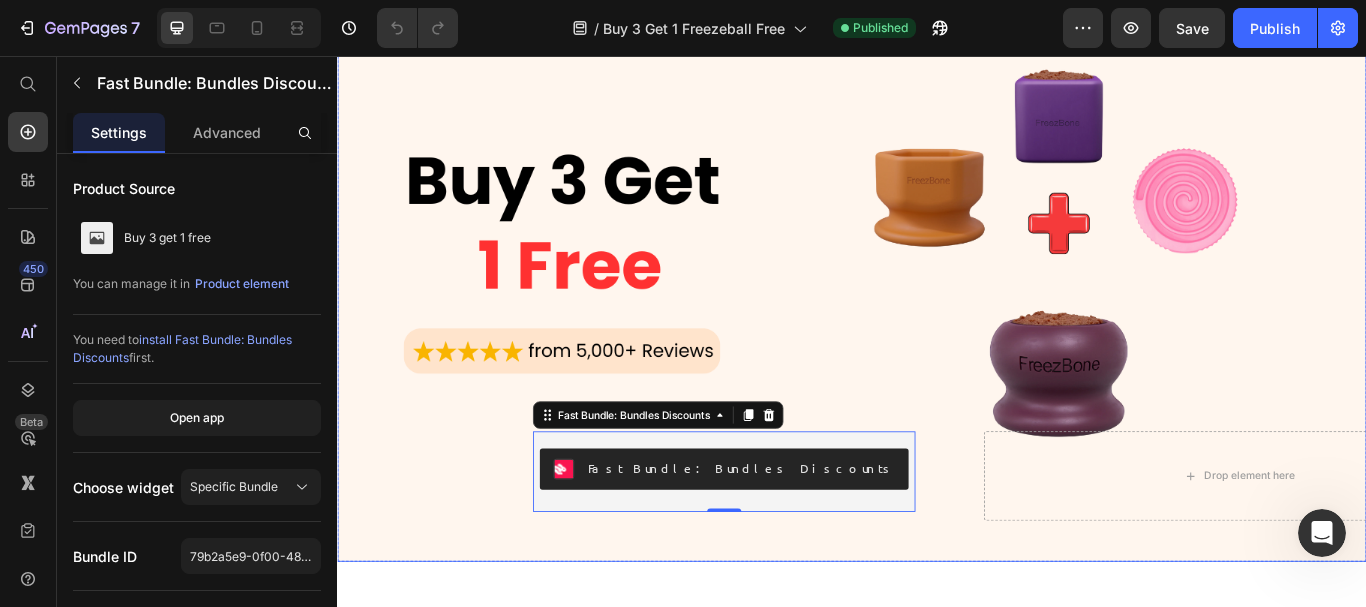scroll, scrollTop: 500, scrollLeft: 0, axis: vertical 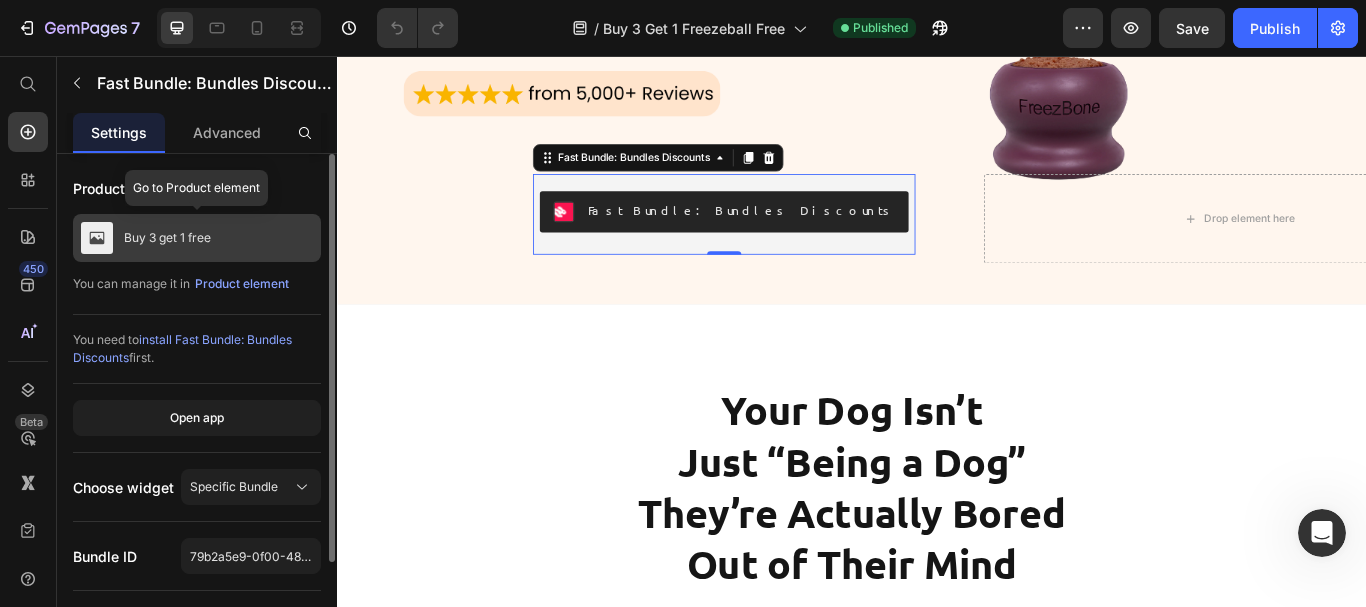 click on "Buy 3 get 1 free" at bounding box center [167, 238] 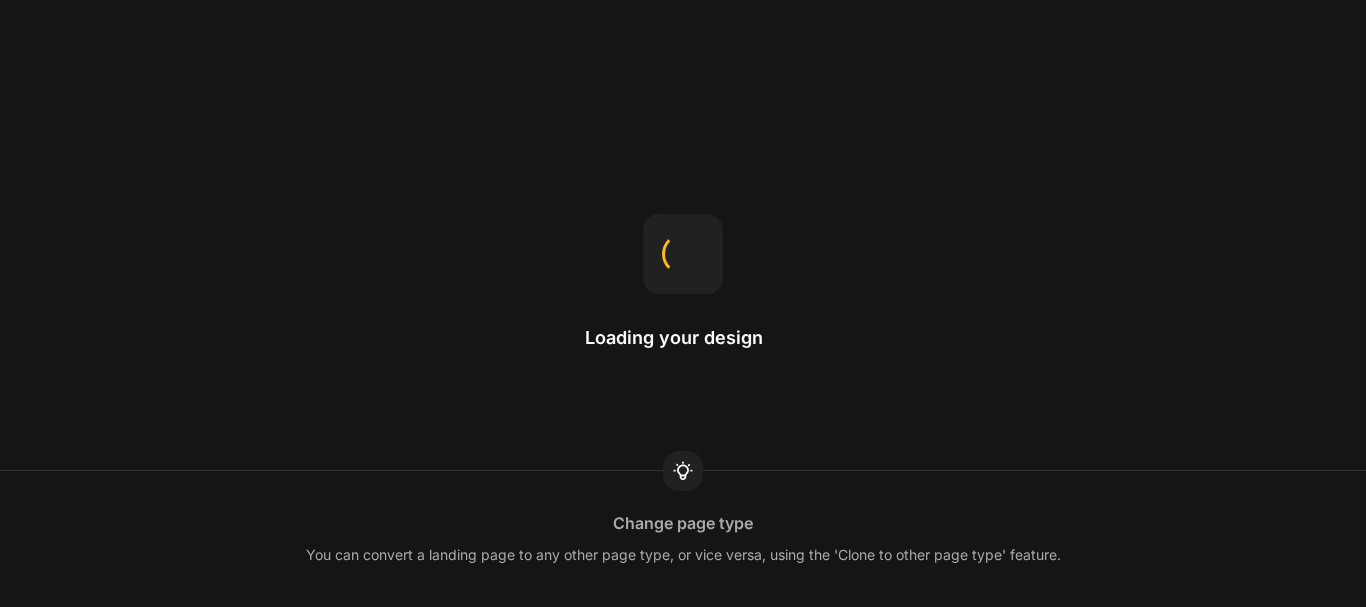scroll, scrollTop: 0, scrollLeft: 0, axis: both 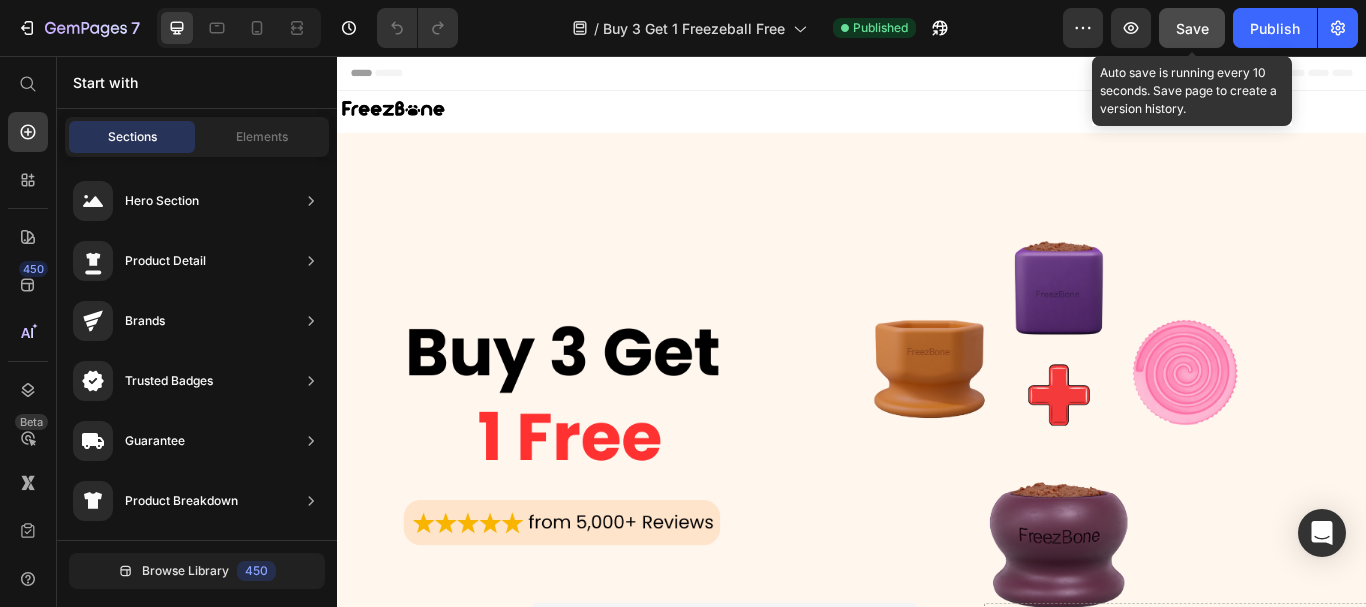 click on "Save" 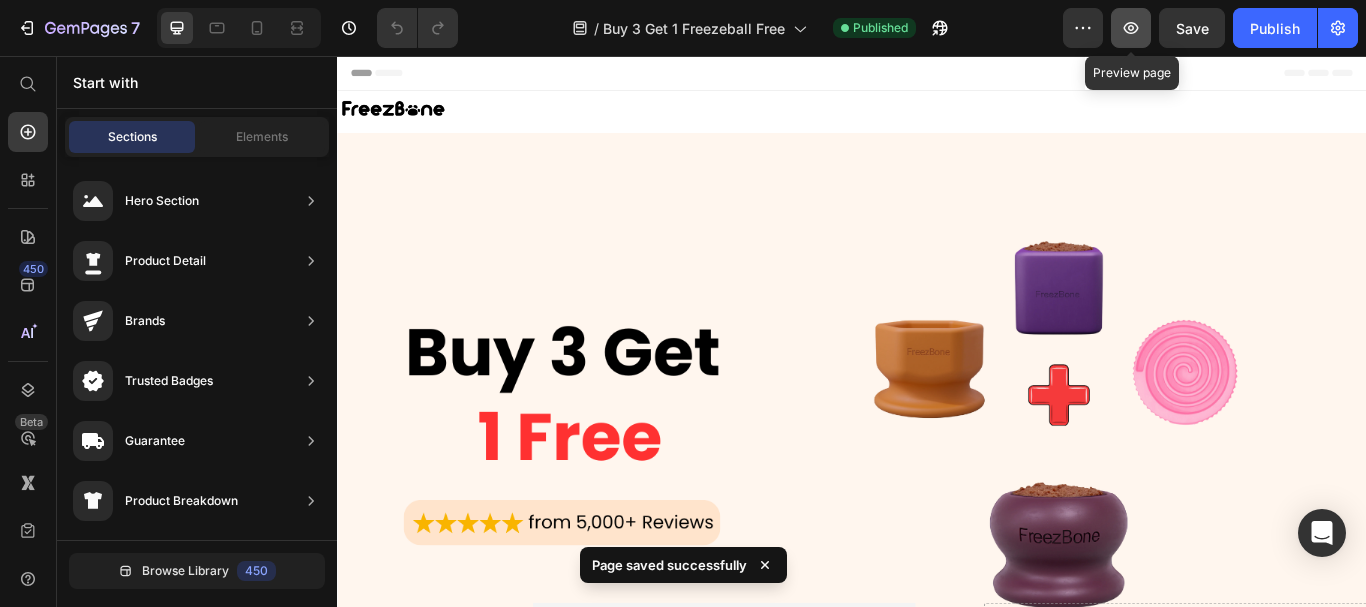 click 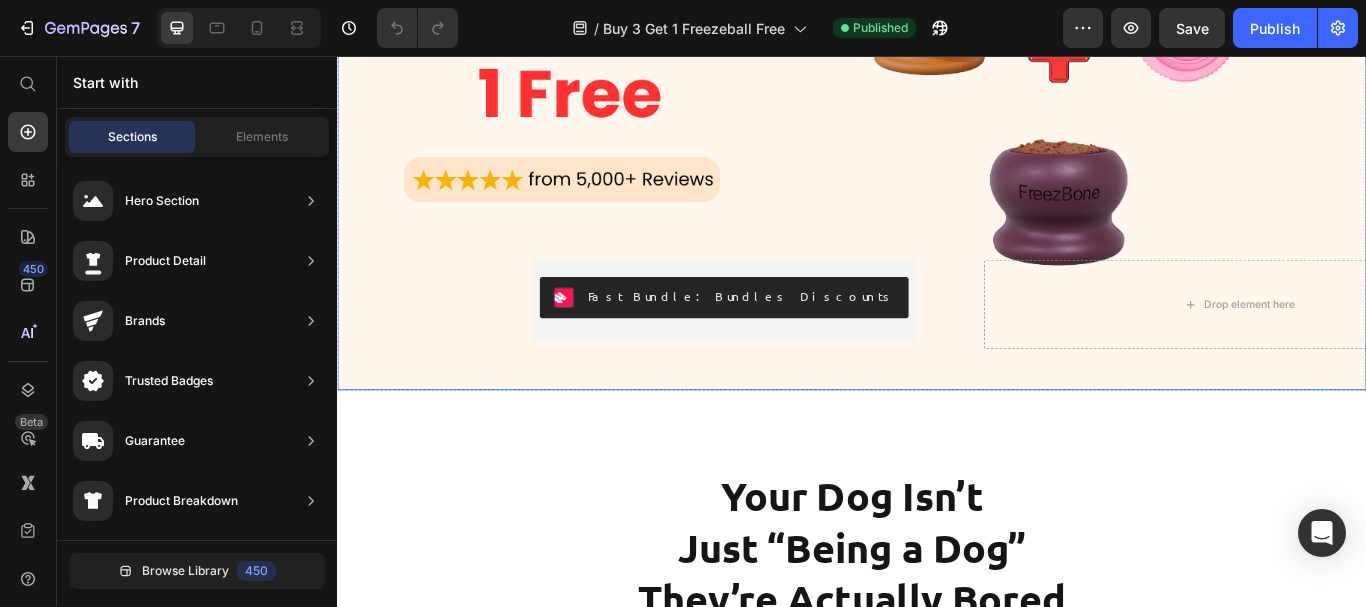 scroll, scrollTop: 100, scrollLeft: 0, axis: vertical 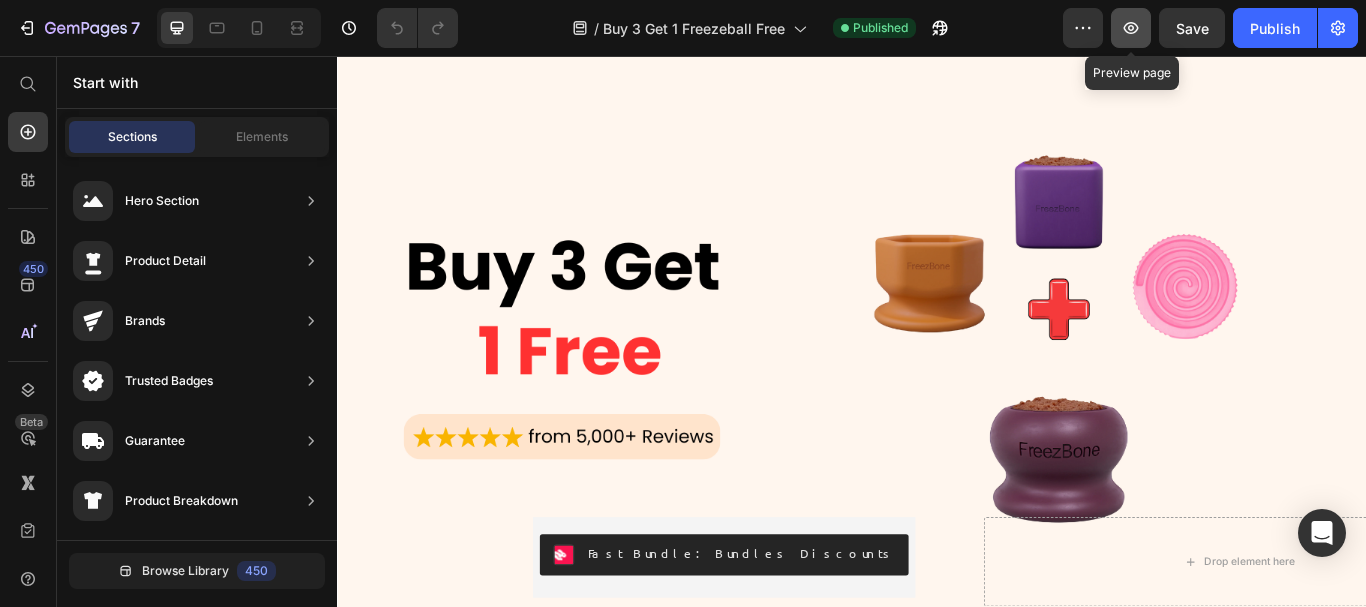 click 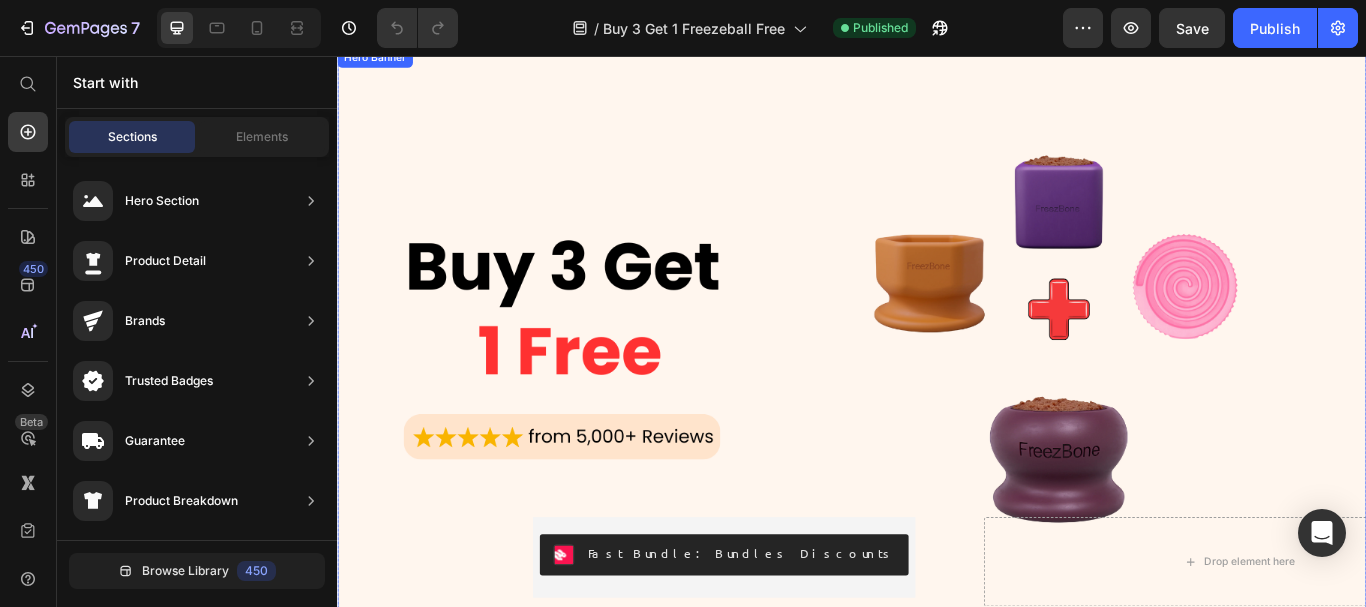 scroll, scrollTop: 300, scrollLeft: 0, axis: vertical 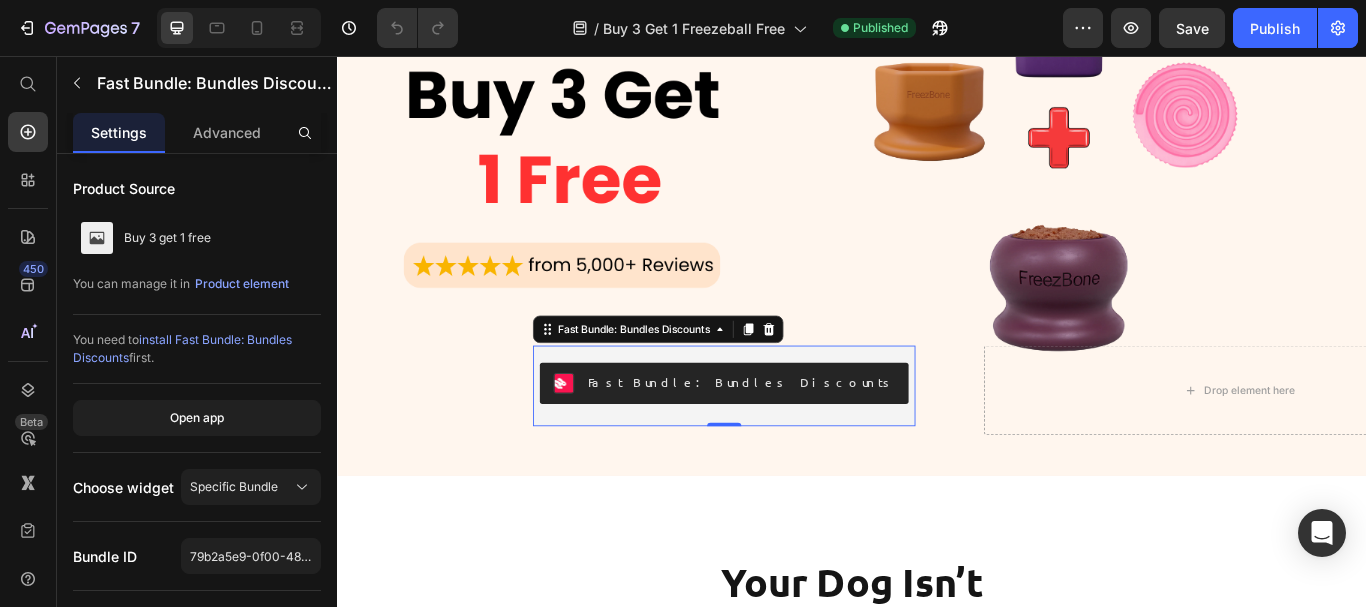 click on "Fast Bundle: Bundles Discounts" at bounding box center (788, 438) 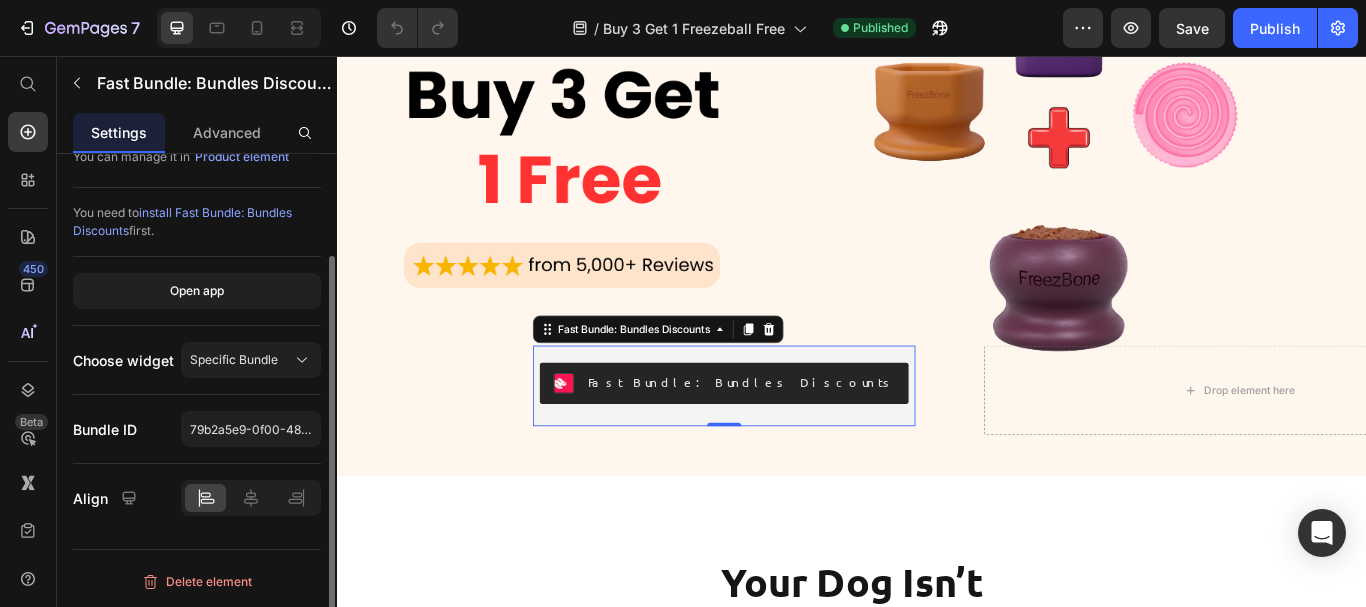 scroll, scrollTop: 0, scrollLeft: 0, axis: both 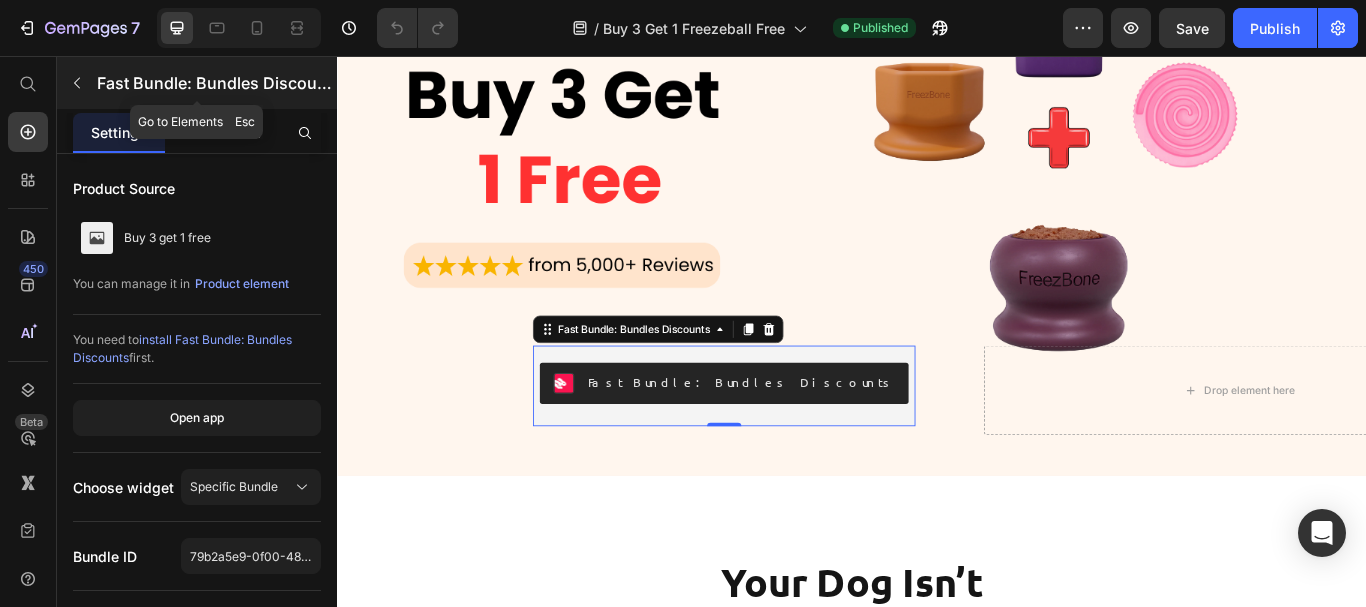 click 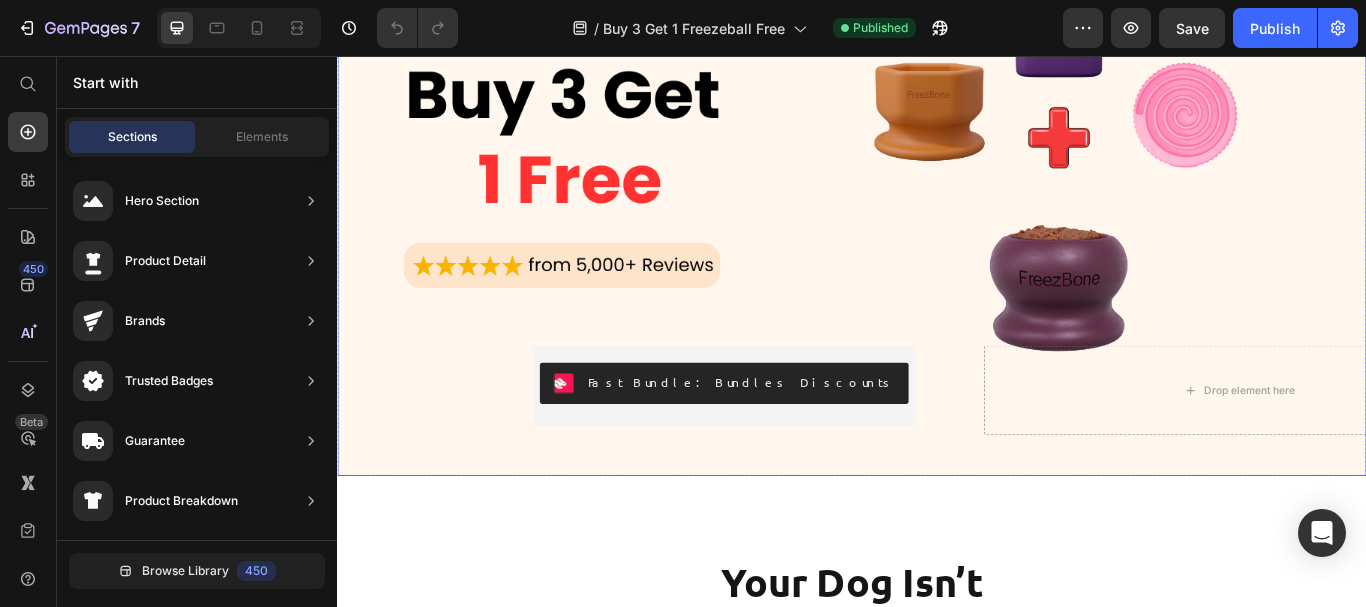 click on "Fast Bundle: Bundles Discounts Fast Bundle: Bundles Discounts Product
Drop element here Row" at bounding box center [937, 196] 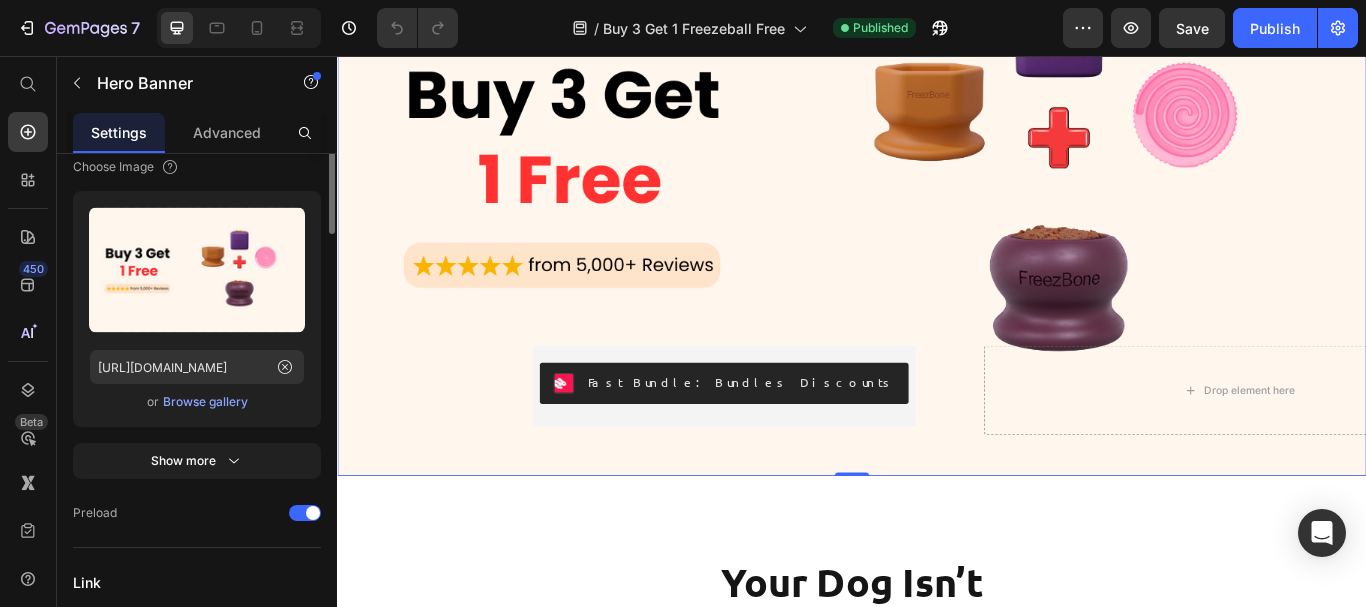 scroll, scrollTop: 0, scrollLeft: 0, axis: both 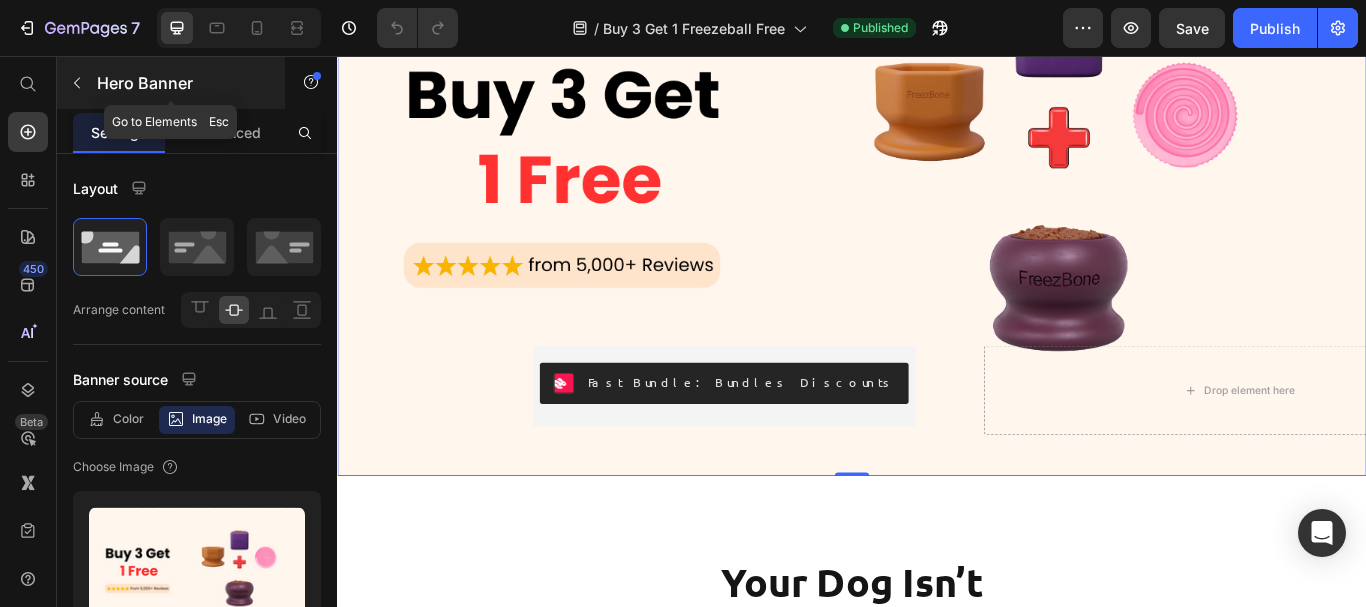 click 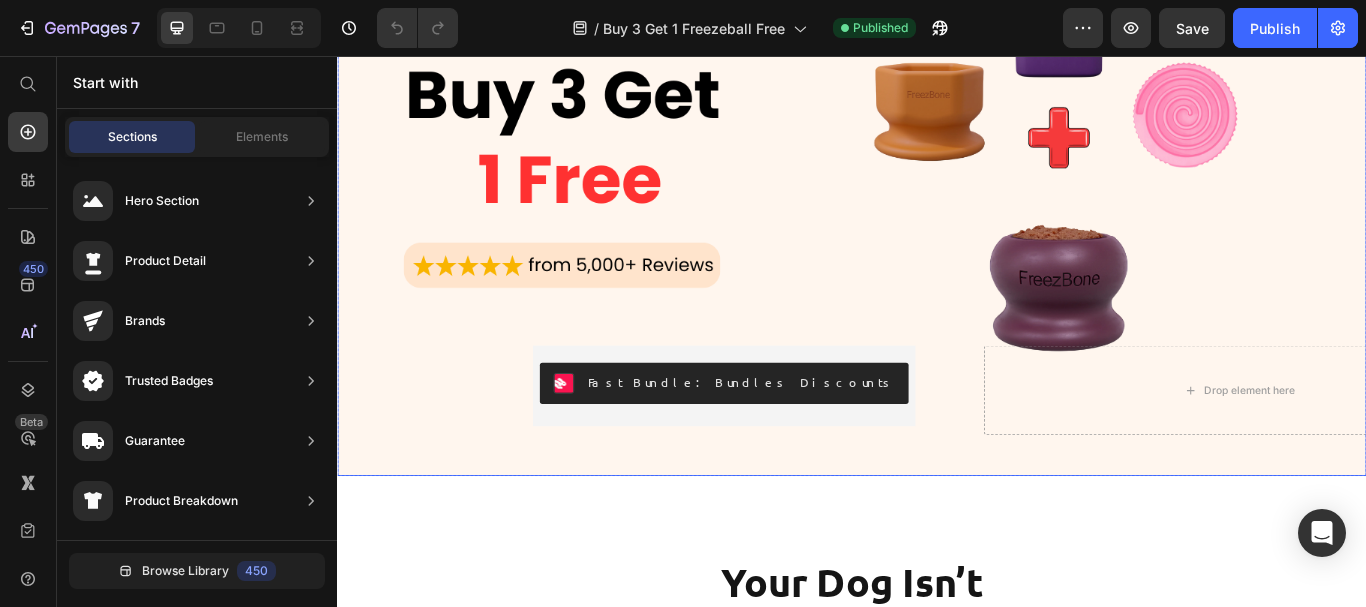 click on "Fast Bundle: Bundles Discounts Fast Bundle: Bundles Discounts Product
Drop element here Row" at bounding box center (937, 196) 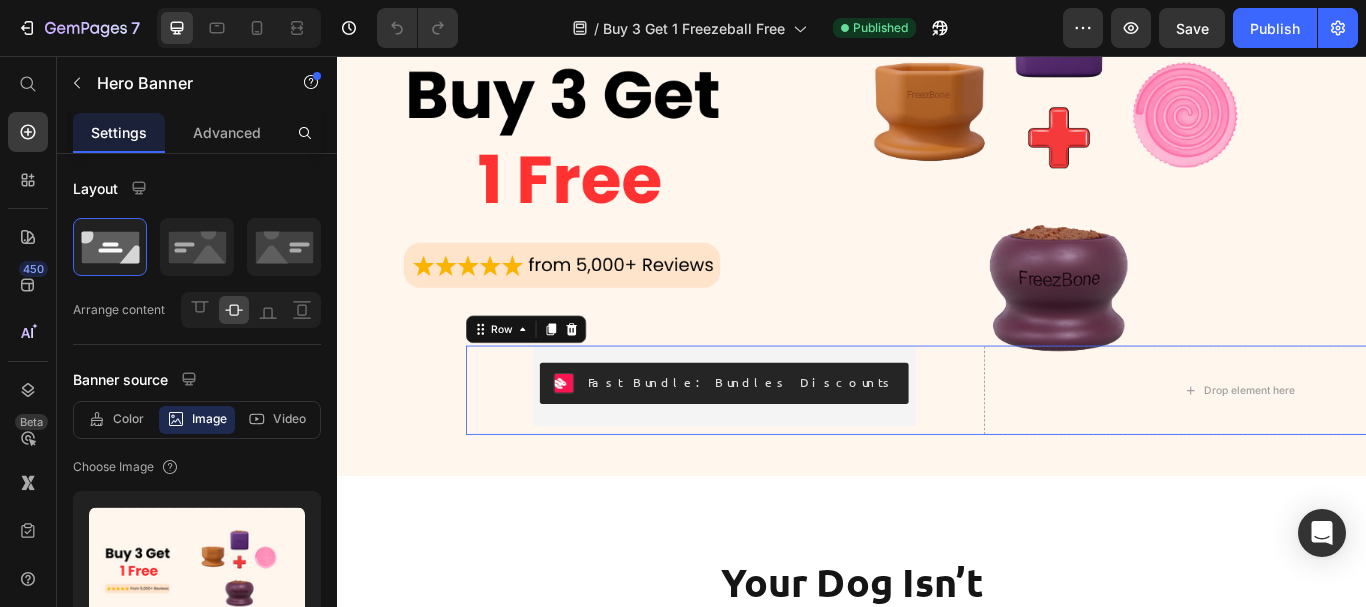 click on "Fast Bundle: Bundles Discounts Fast Bundle: Bundles Discounts Product" at bounding box center (785, 446) 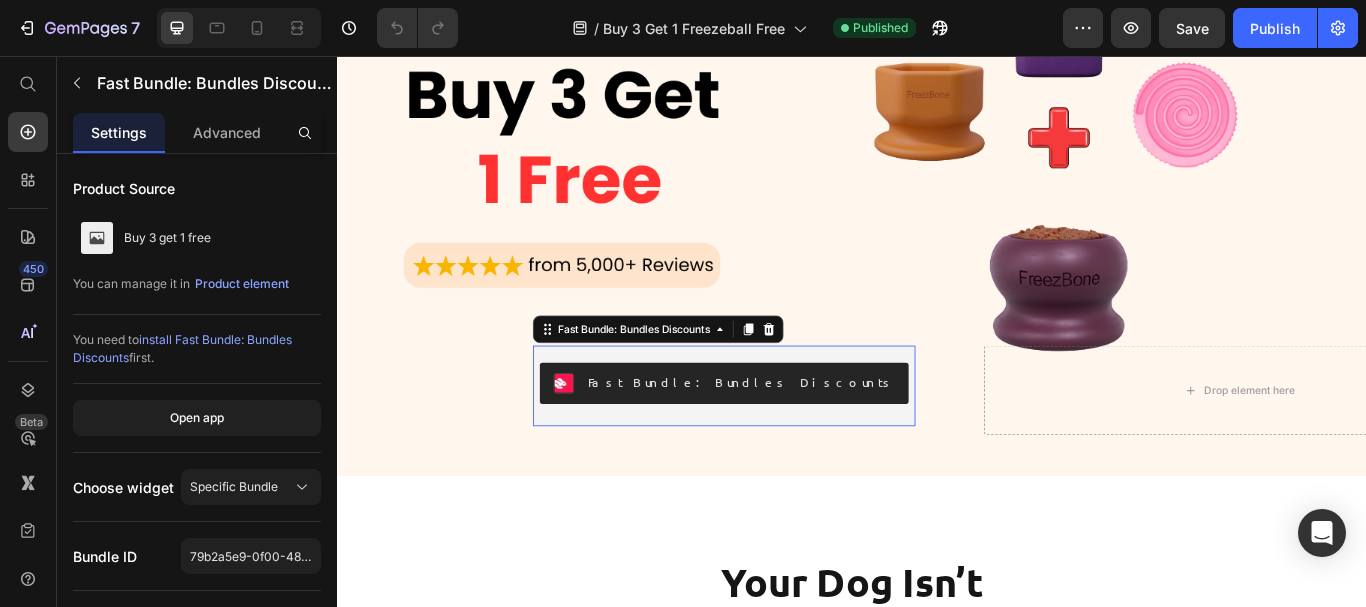 click on "Fast Bundle: Bundles Discounts Fast Bundle: Bundles Discounts   0" at bounding box center [788, 441] 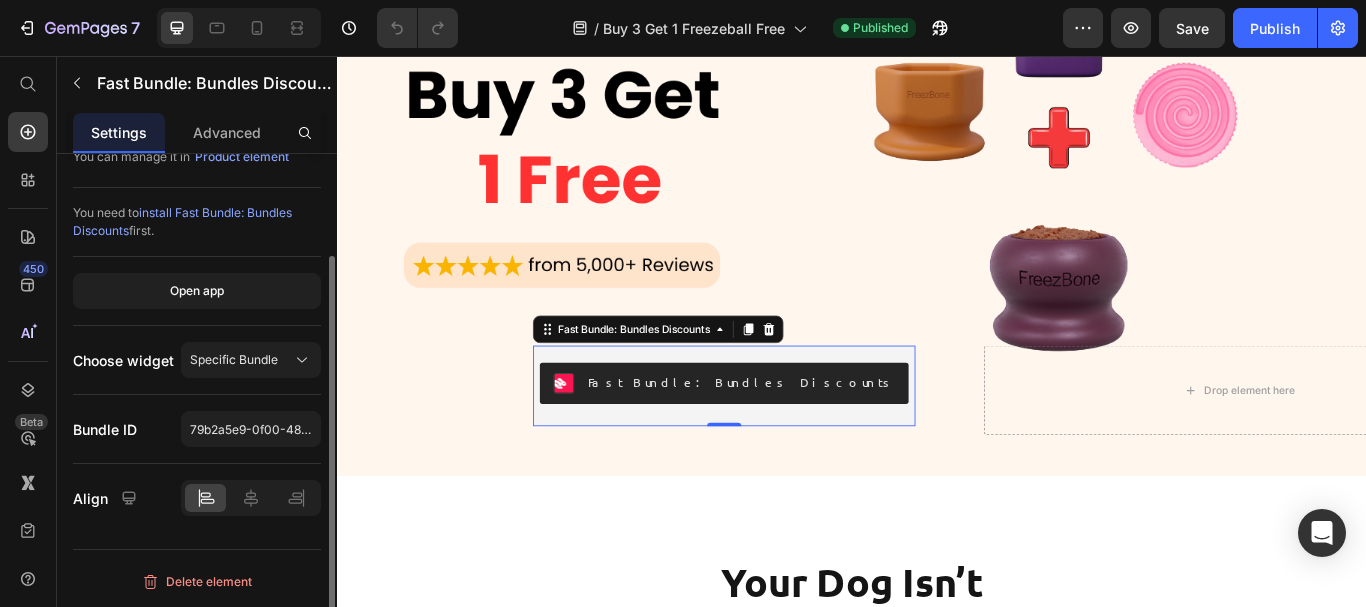 scroll, scrollTop: 0, scrollLeft: 0, axis: both 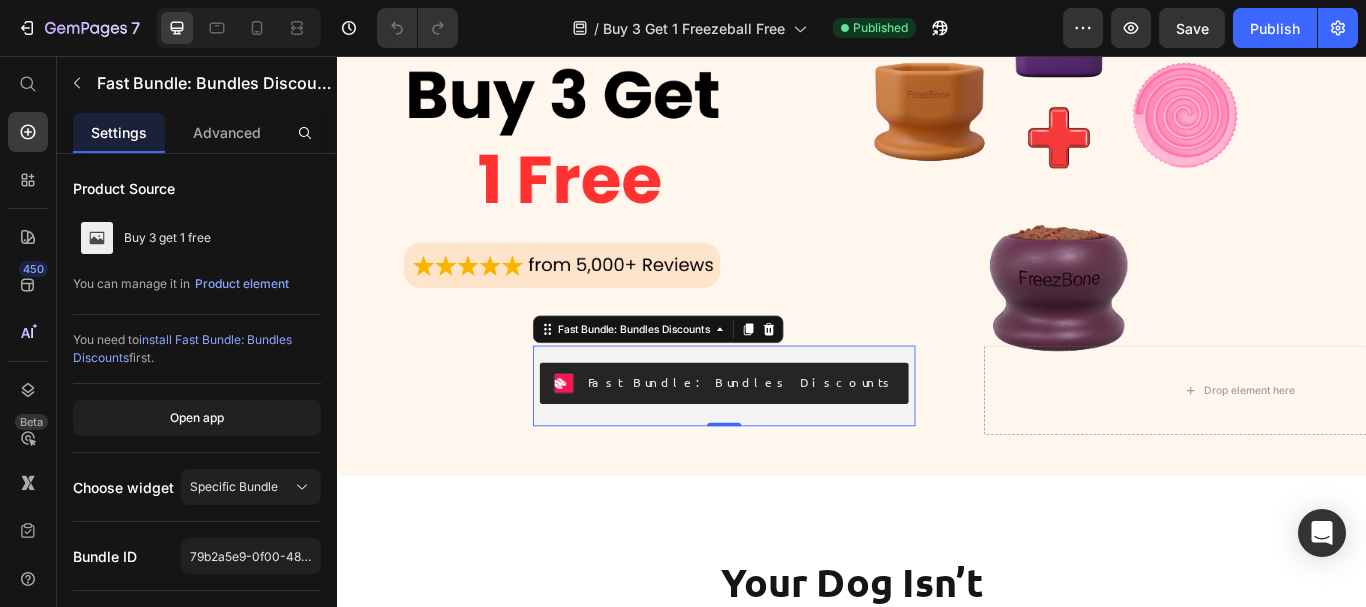 click at bounding box center (601, 438) 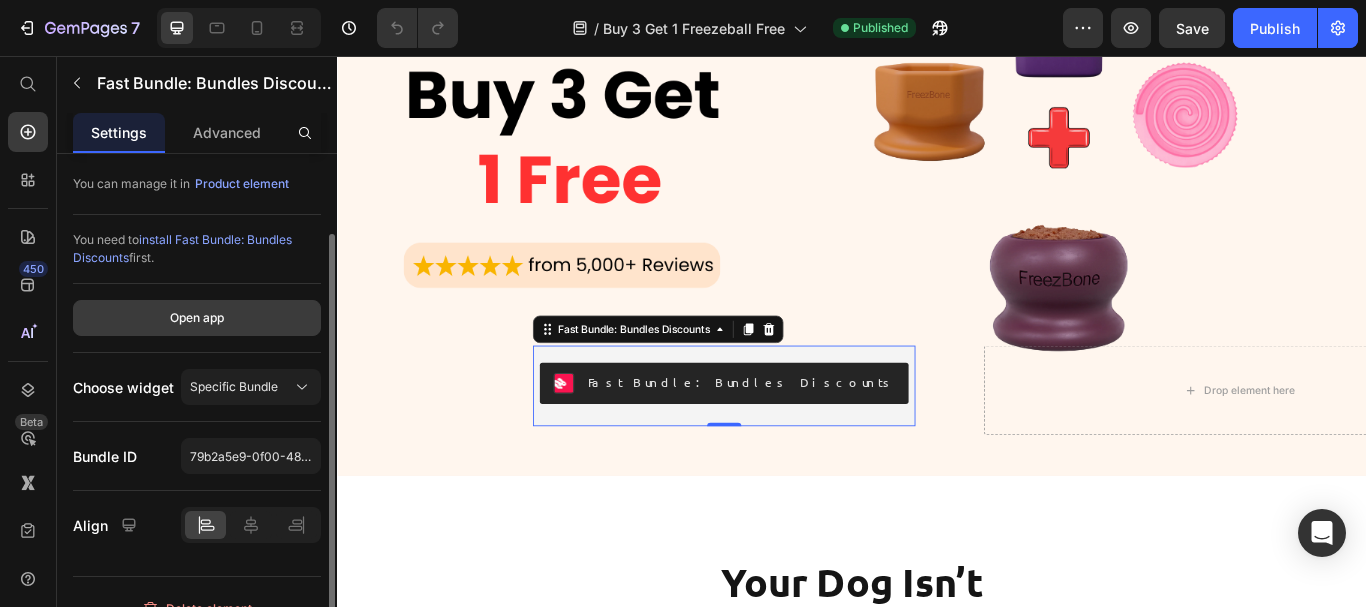 scroll, scrollTop: 127, scrollLeft: 0, axis: vertical 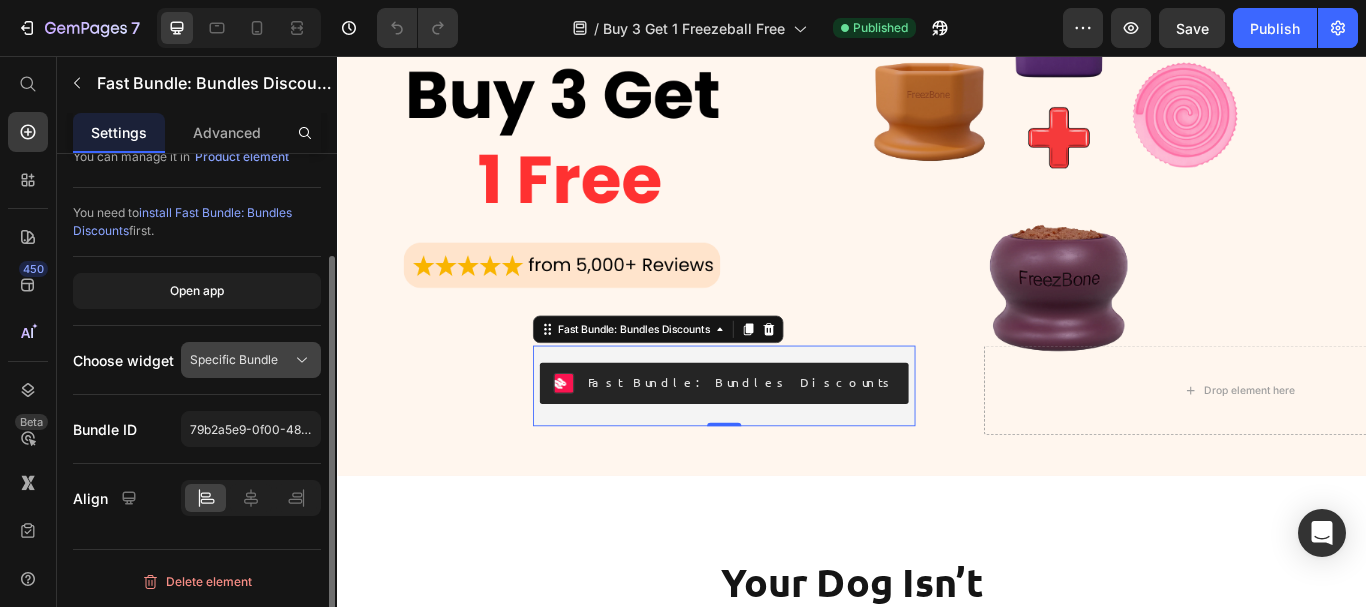 click 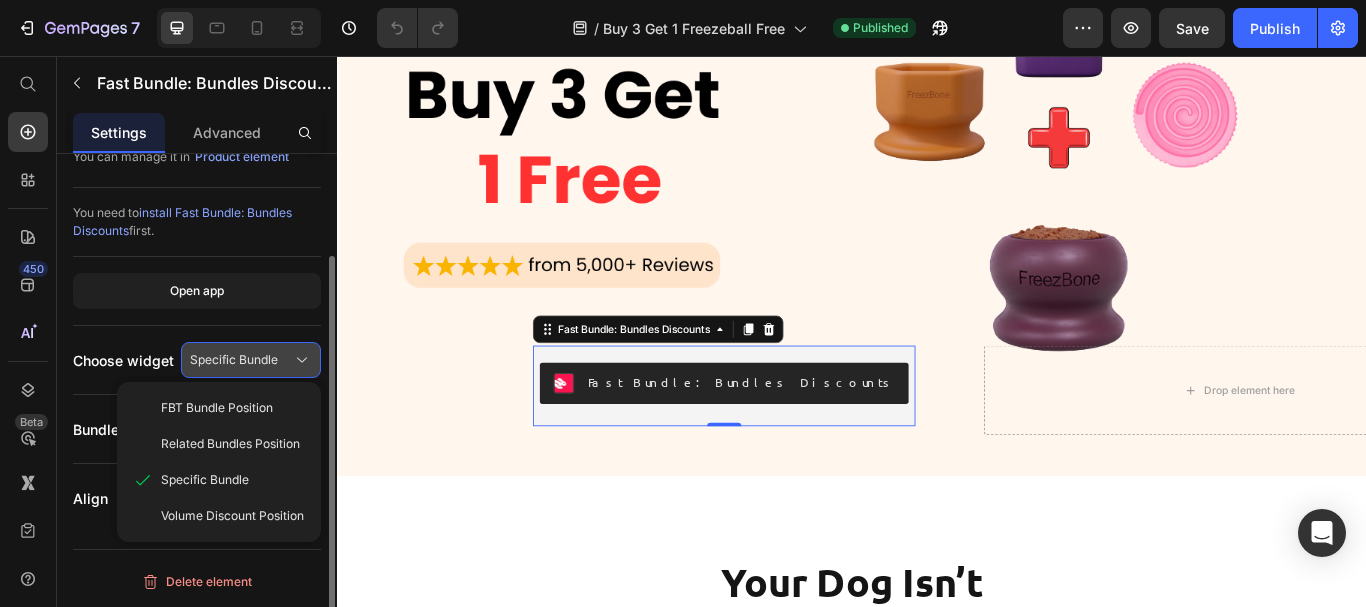 click 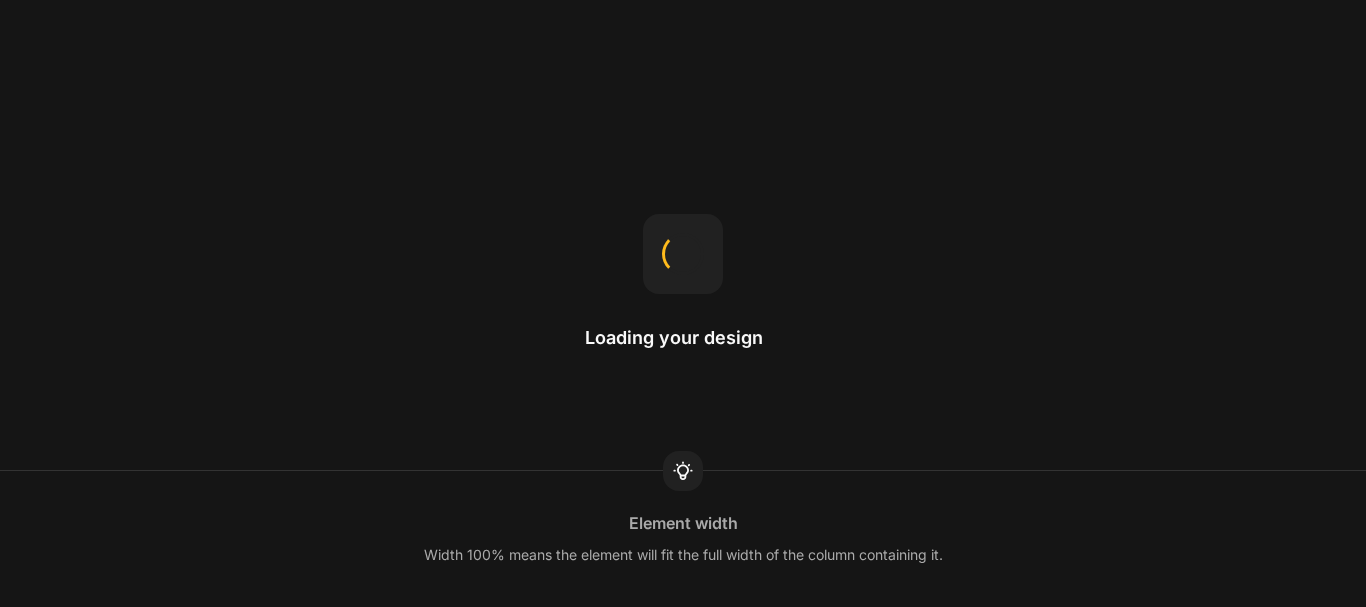 scroll, scrollTop: 0, scrollLeft: 0, axis: both 